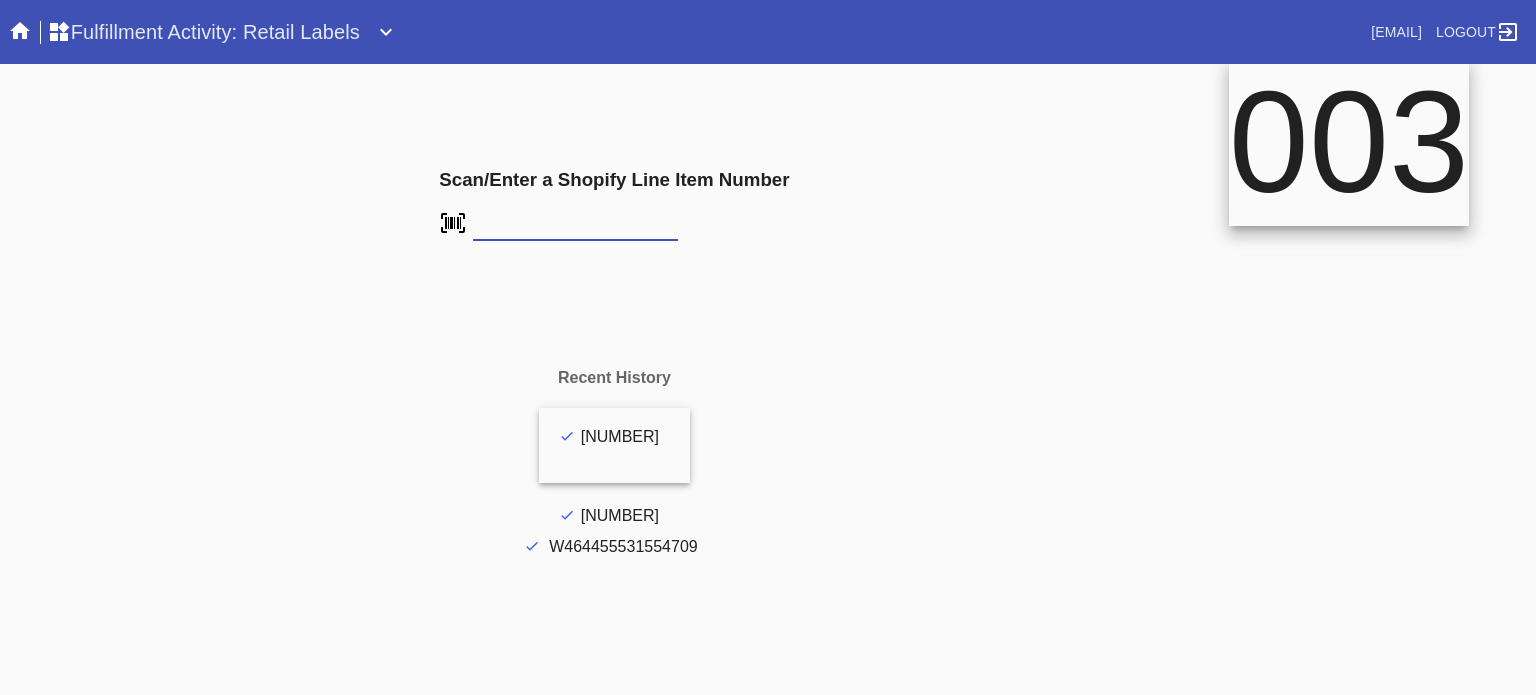 scroll, scrollTop: 0, scrollLeft: 0, axis: both 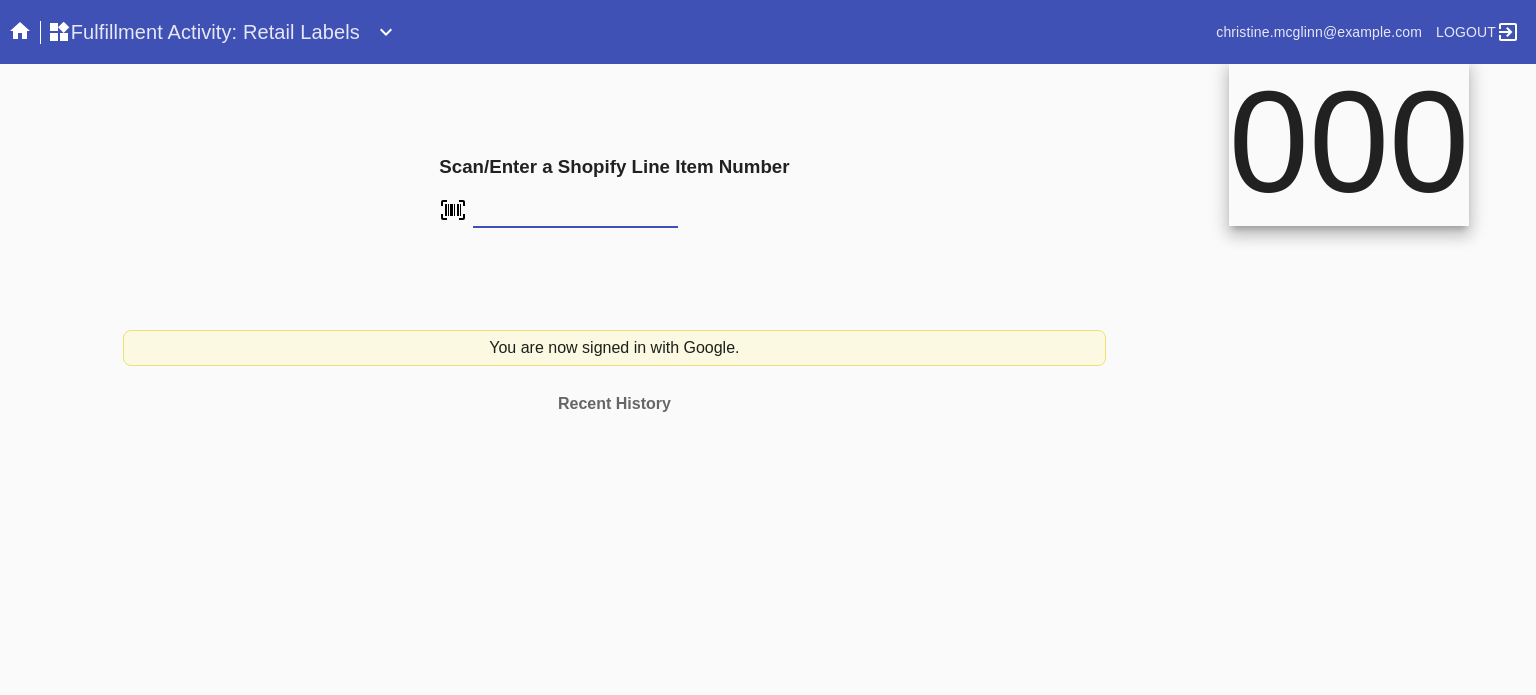 type on "FS-666337887" 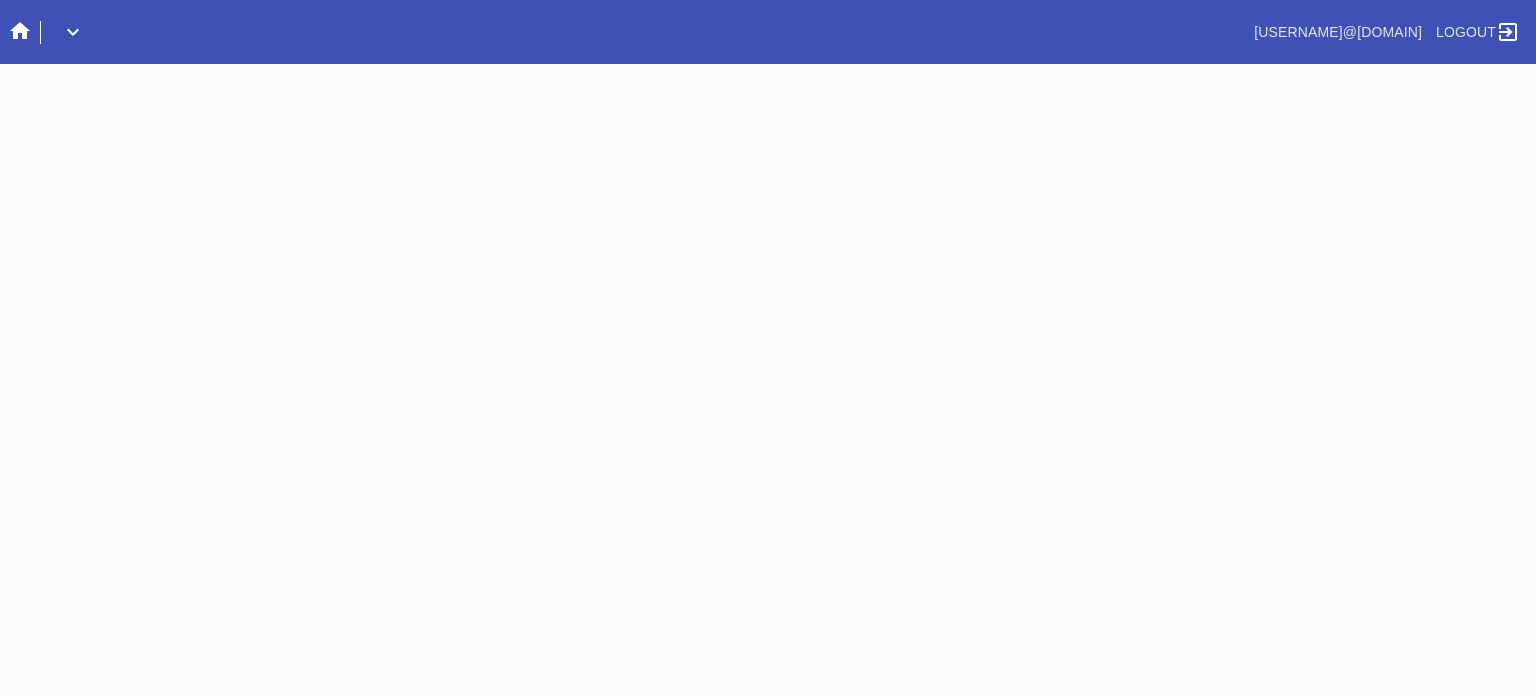 scroll, scrollTop: 0, scrollLeft: 0, axis: both 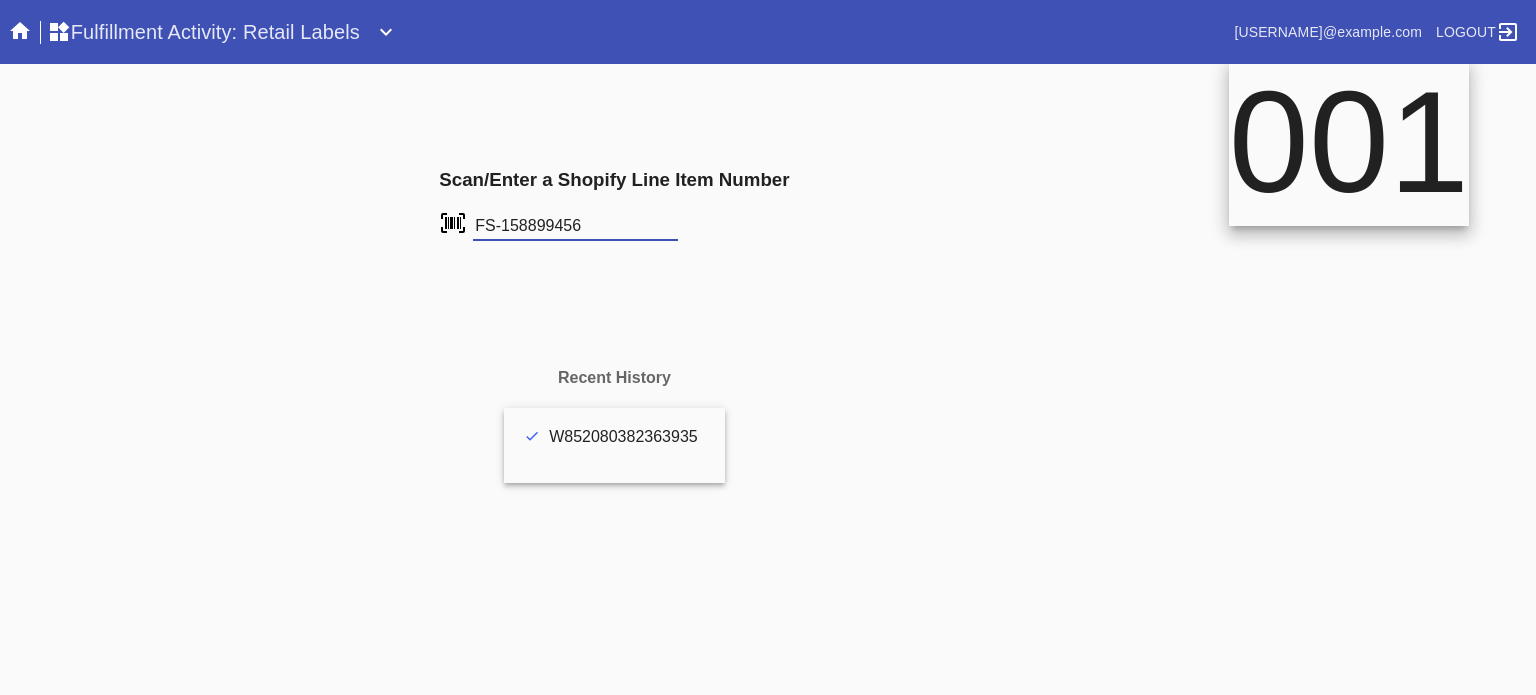 type on "FS-158899456" 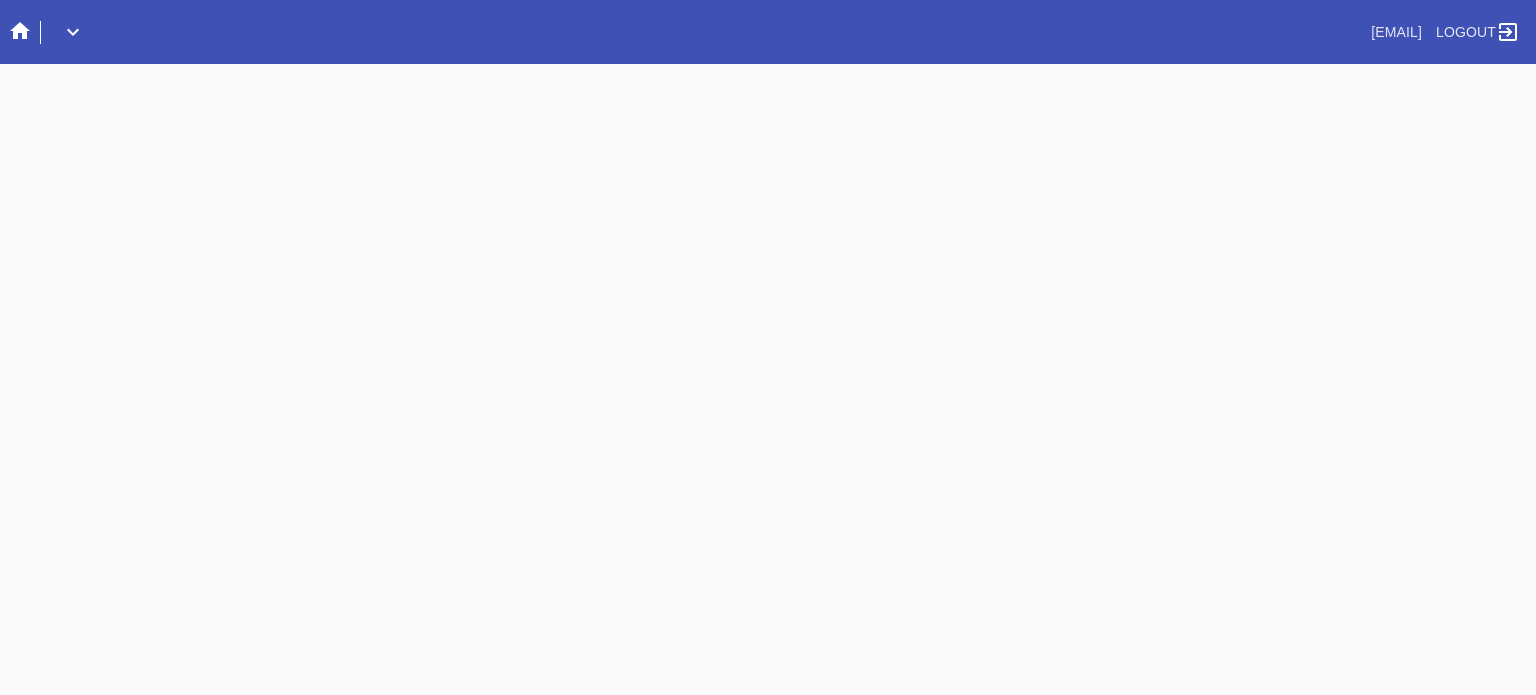 scroll, scrollTop: 0, scrollLeft: 0, axis: both 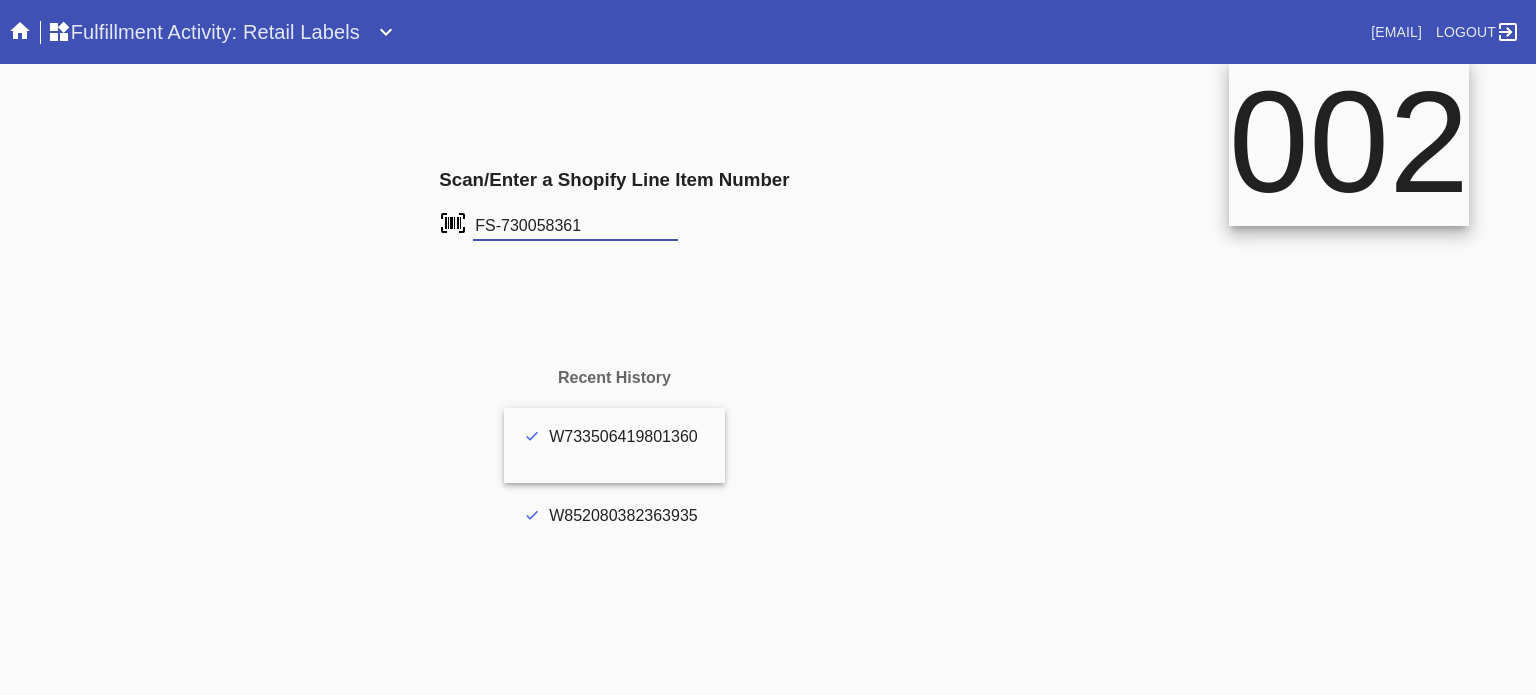 type on "FS-730058361" 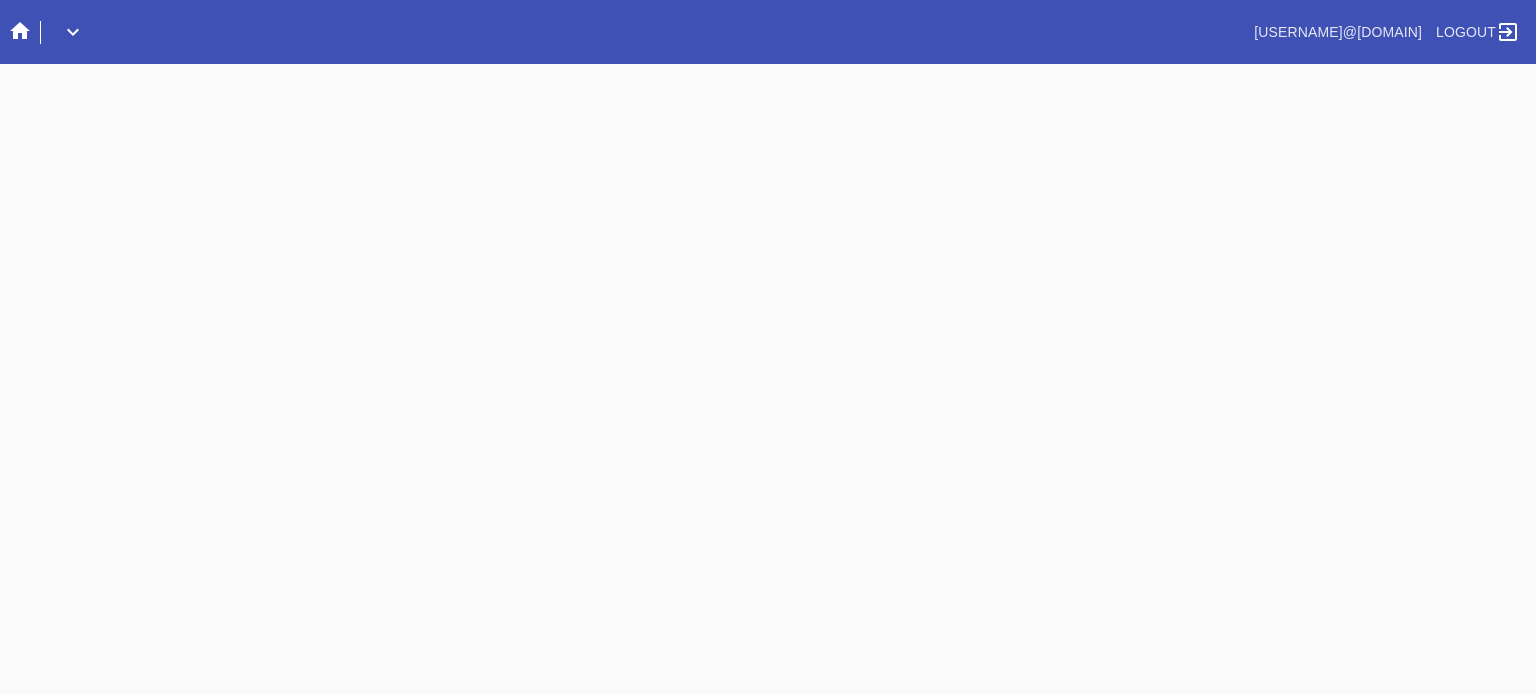 scroll, scrollTop: 0, scrollLeft: 0, axis: both 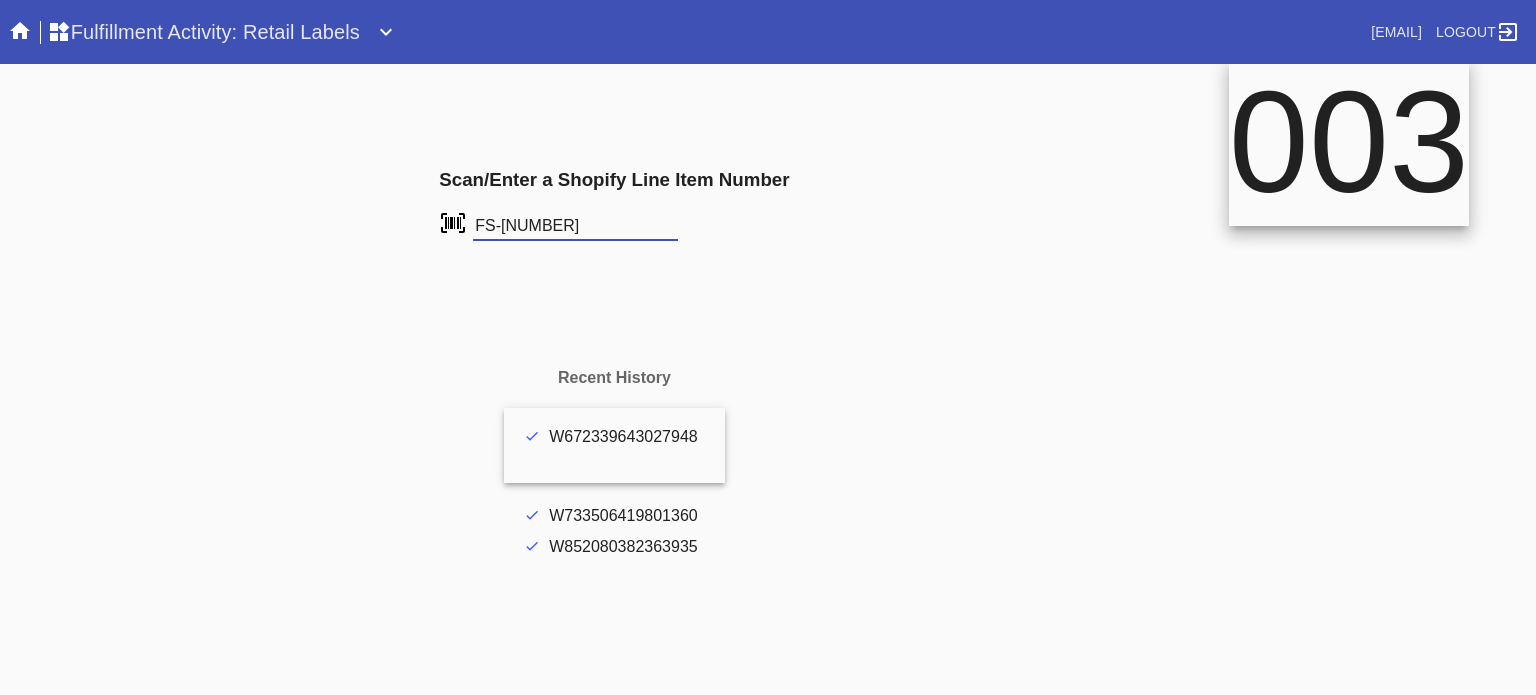 type on "FS-[NUMBER]" 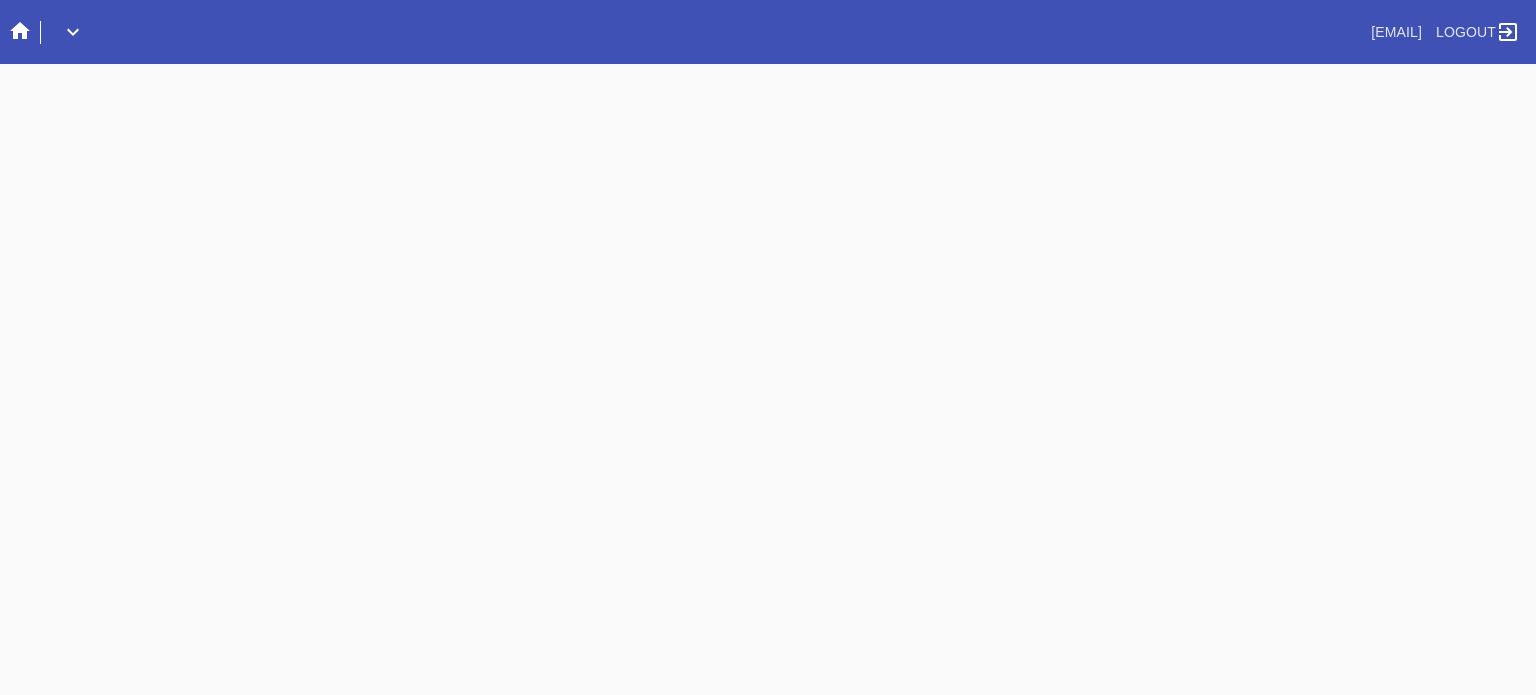scroll, scrollTop: 0, scrollLeft: 0, axis: both 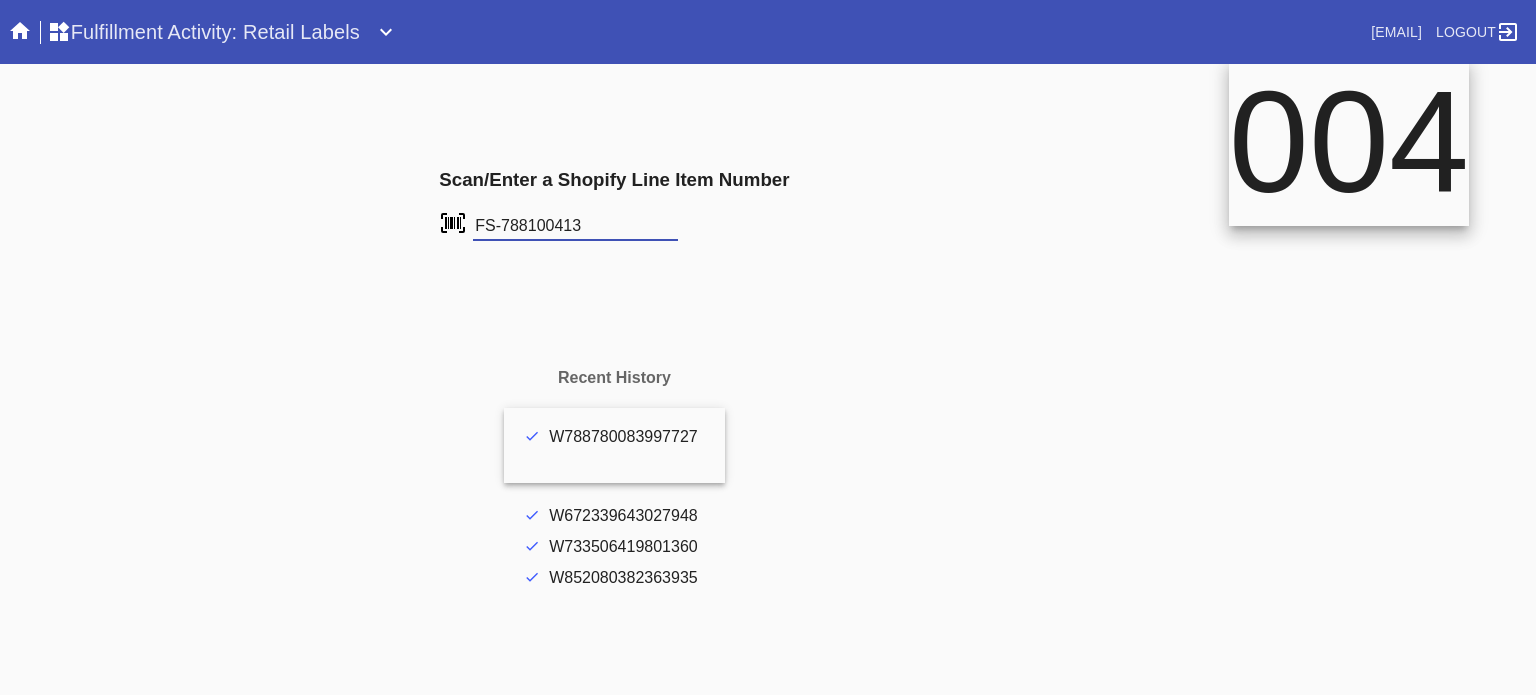 type on "FS-788100413" 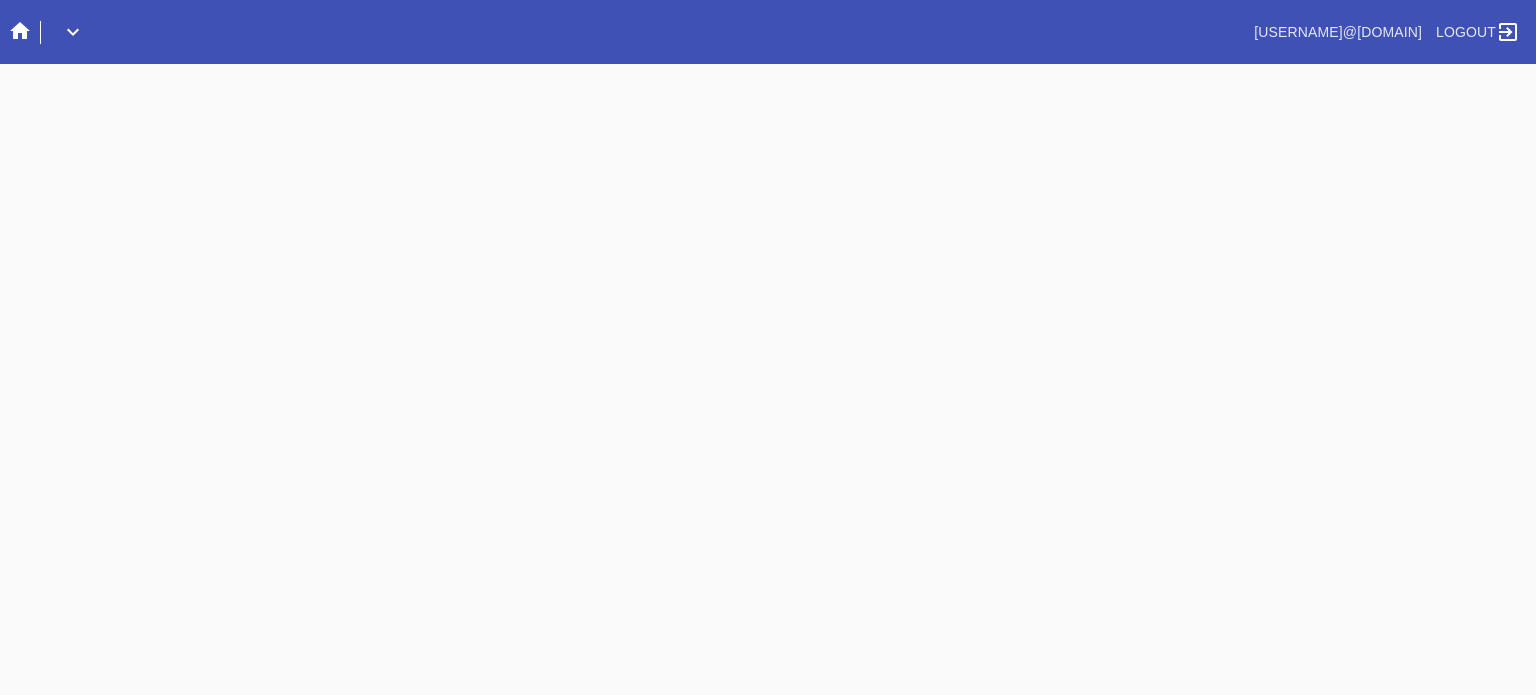scroll, scrollTop: 0, scrollLeft: 0, axis: both 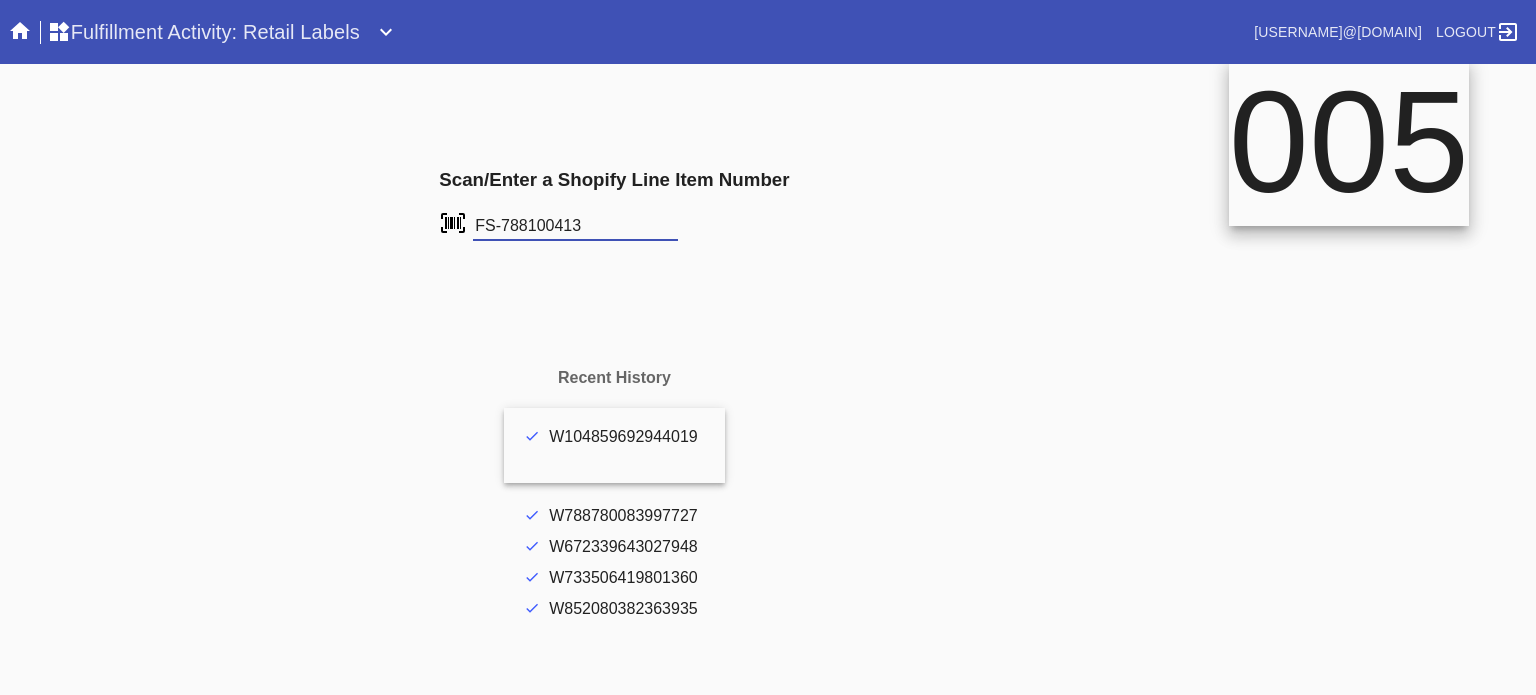 type on "FS-788100413" 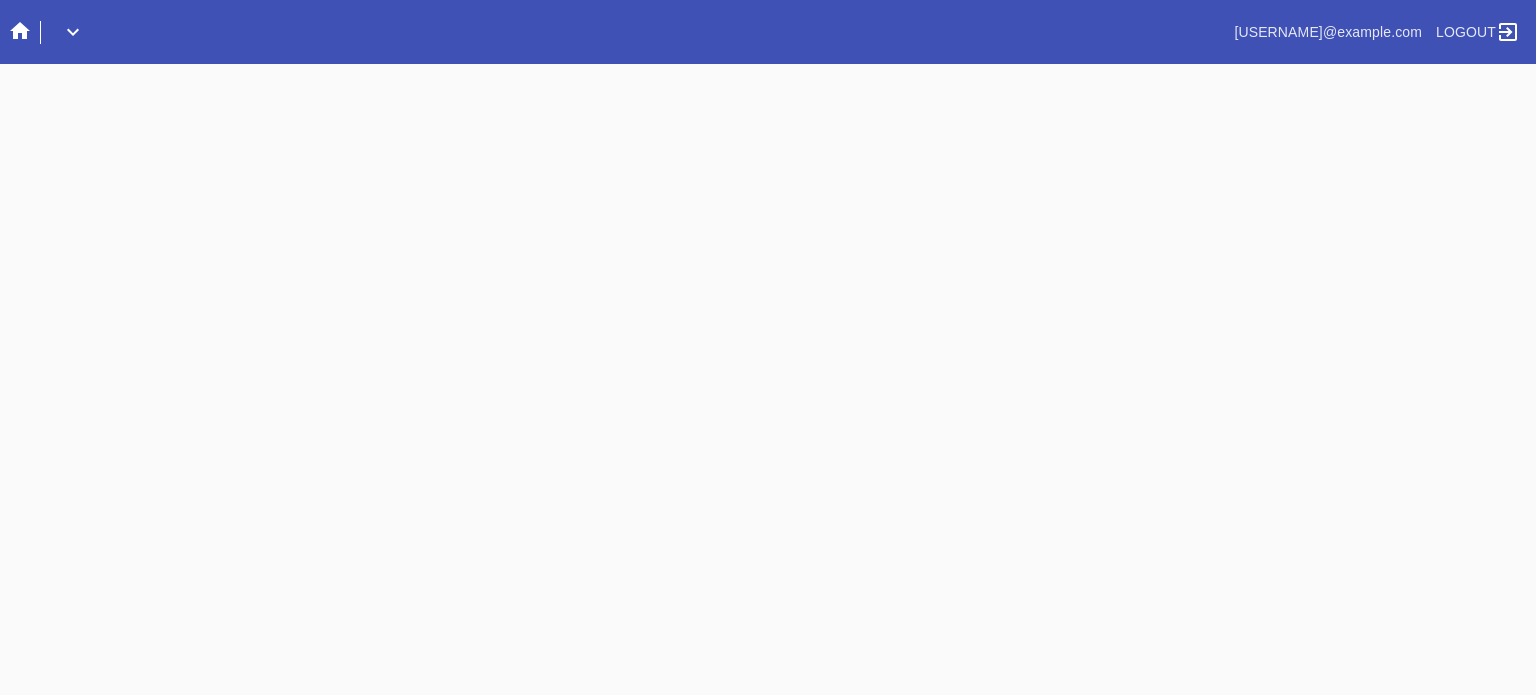 scroll, scrollTop: 0, scrollLeft: 0, axis: both 